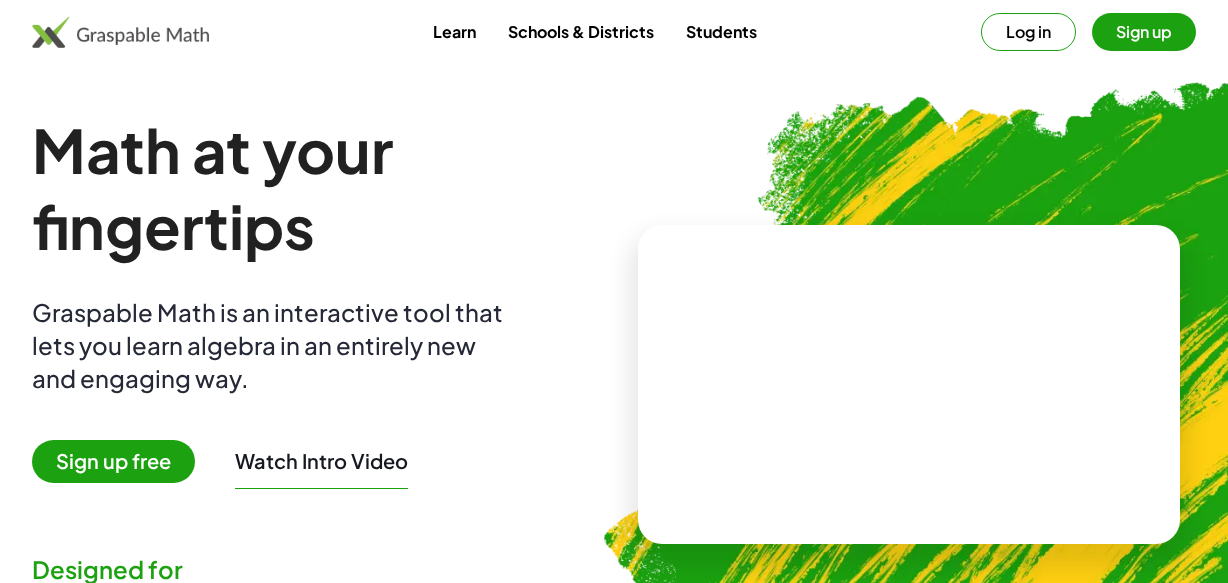 scroll, scrollTop: 454, scrollLeft: 0, axis: vertical 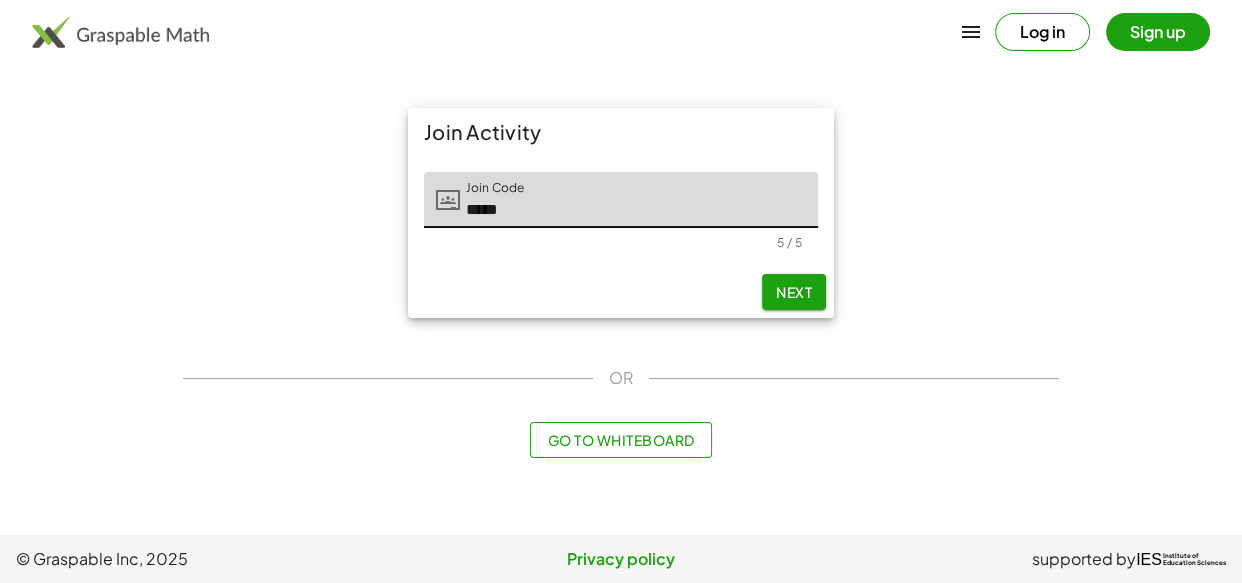 click on "Next" 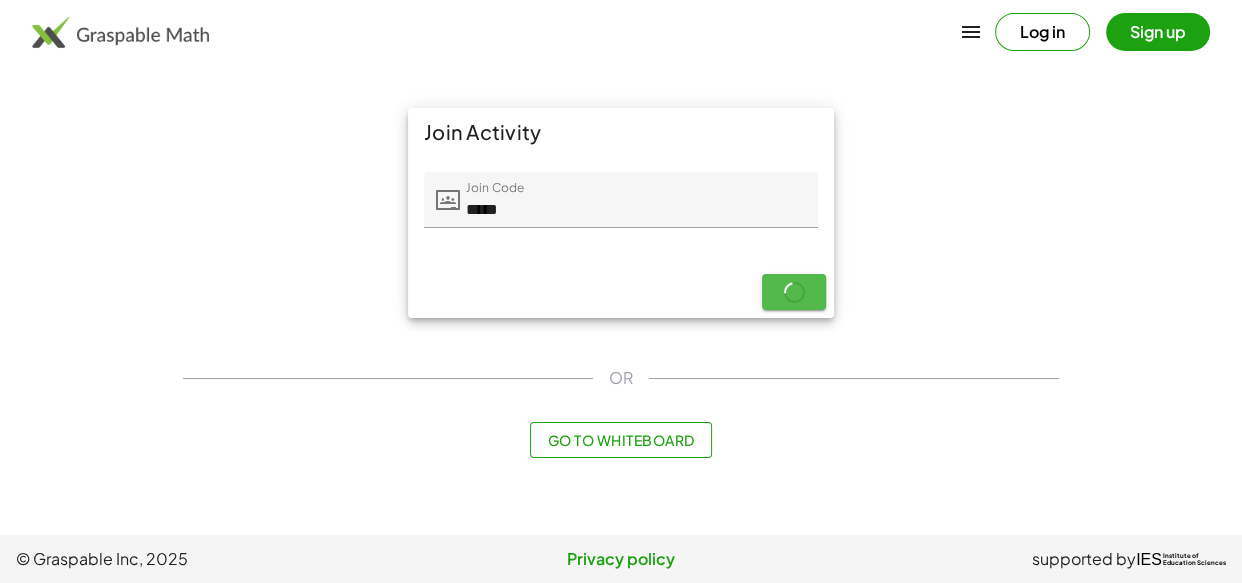 type on "*****" 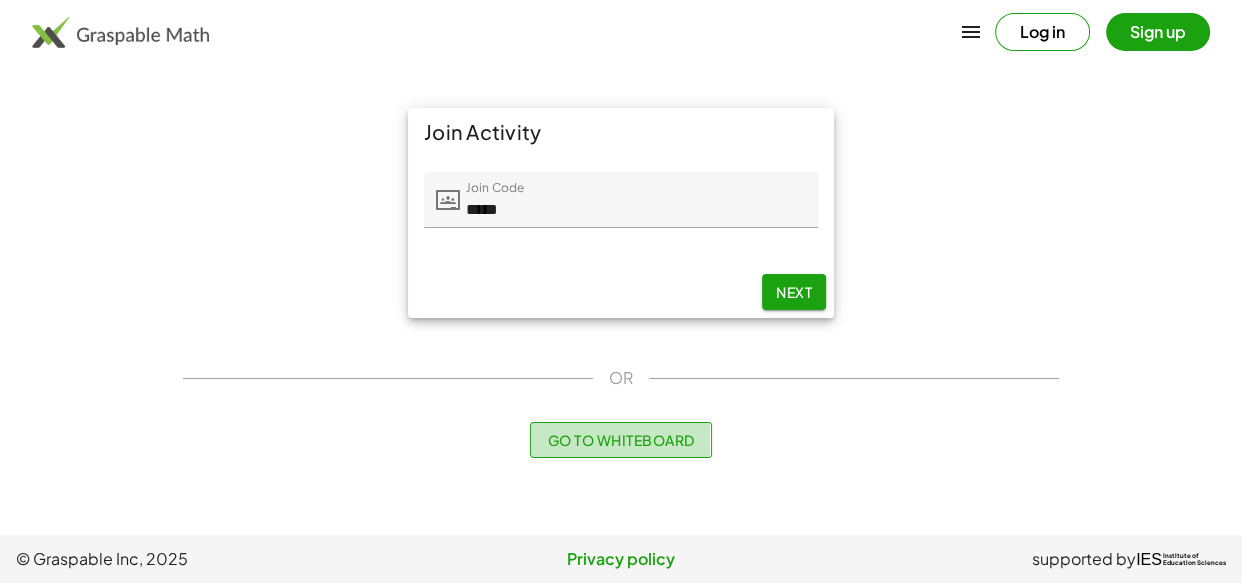 click on "Go to Whiteboard" 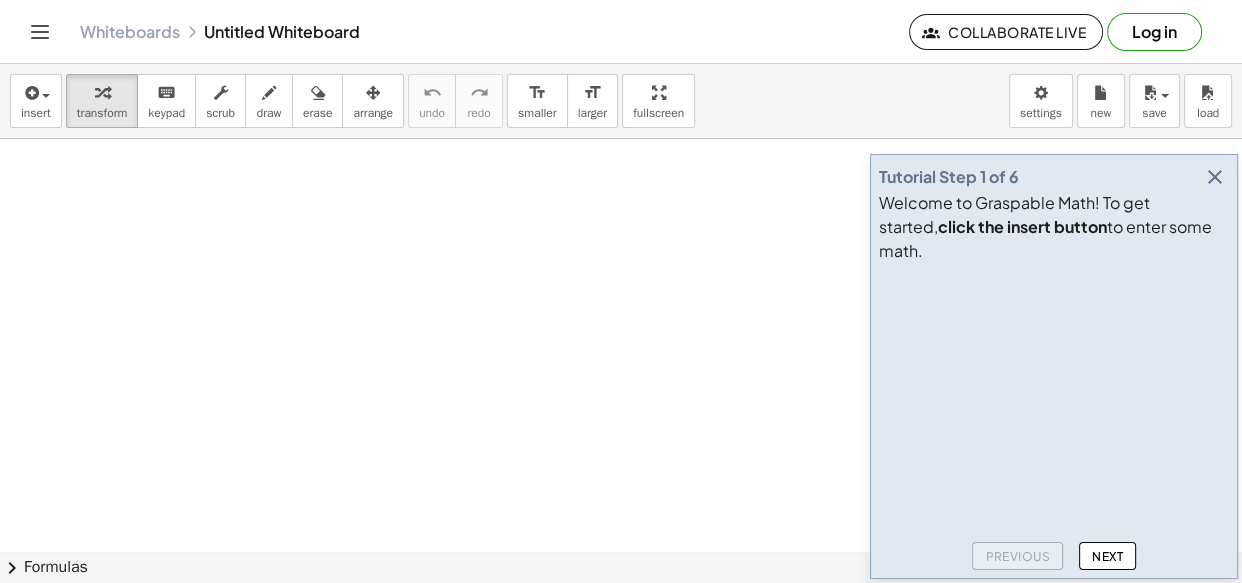 click at bounding box center (1215, 177) 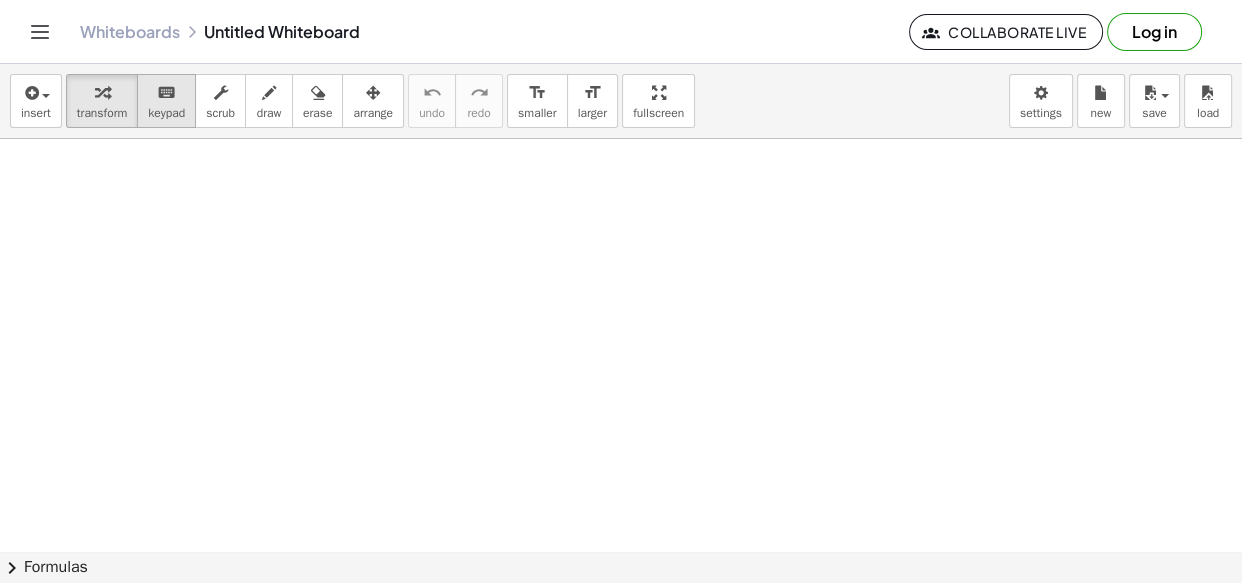 click on "keypad" at bounding box center (166, 113) 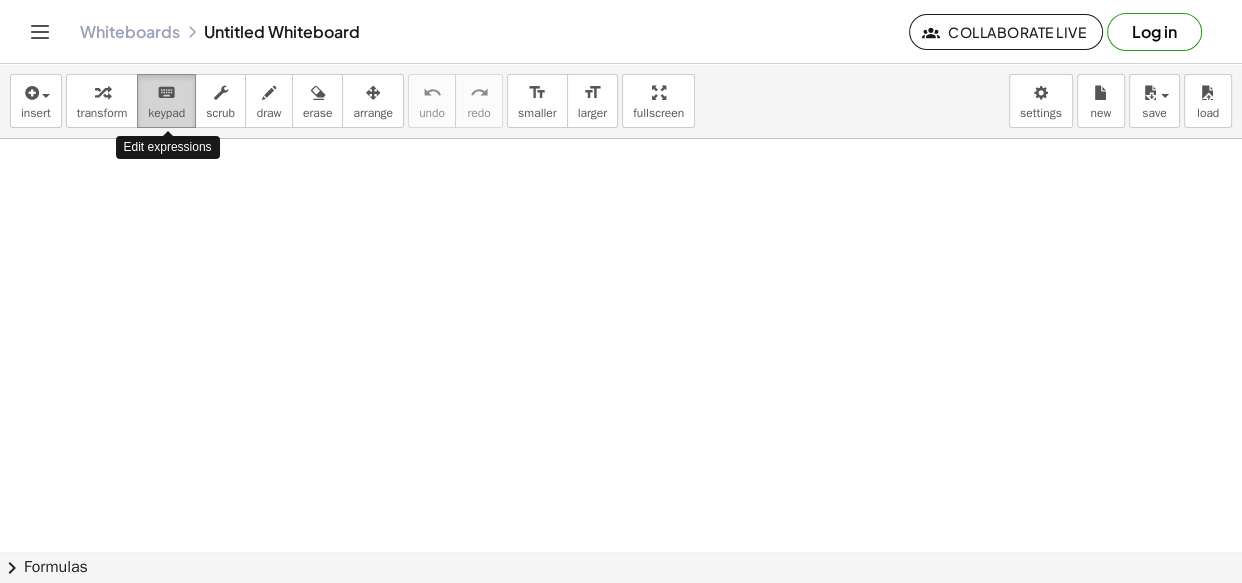click on "keypad" at bounding box center [166, 113] 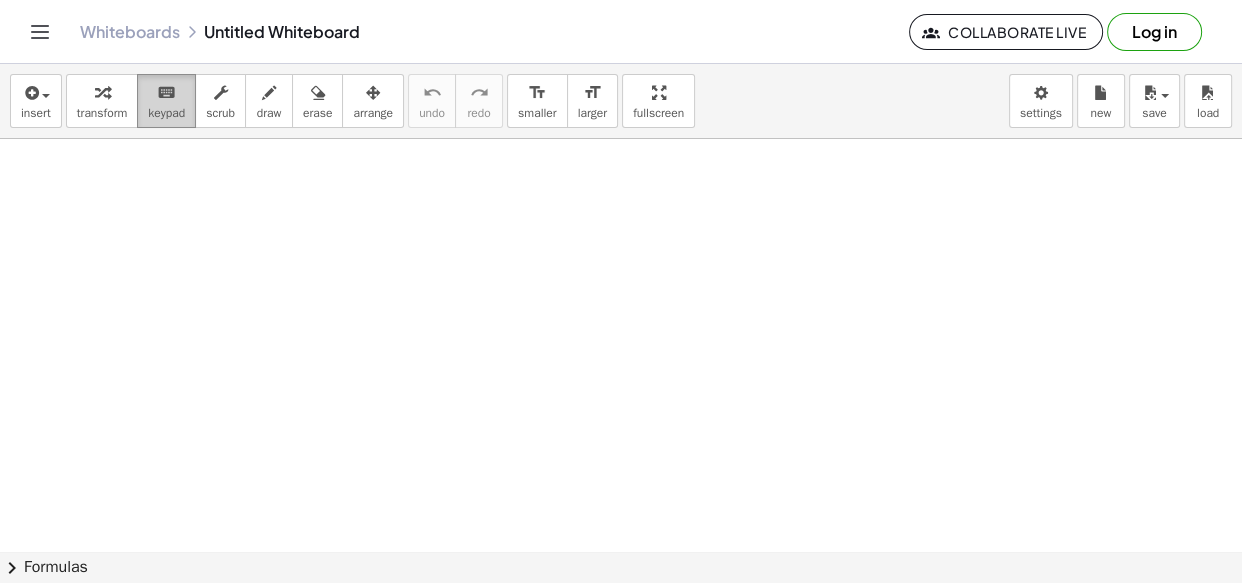 click on "keyboard keypad" at bounding box center (166, 101) 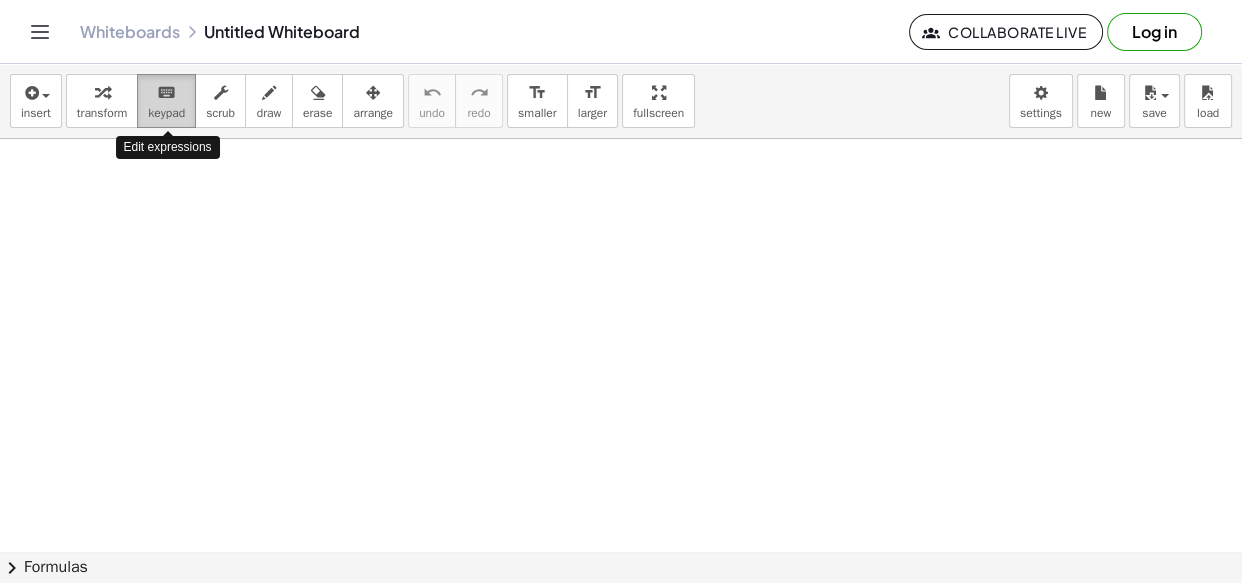 click on "keyboard keypad" at bounding box center (166, 101) 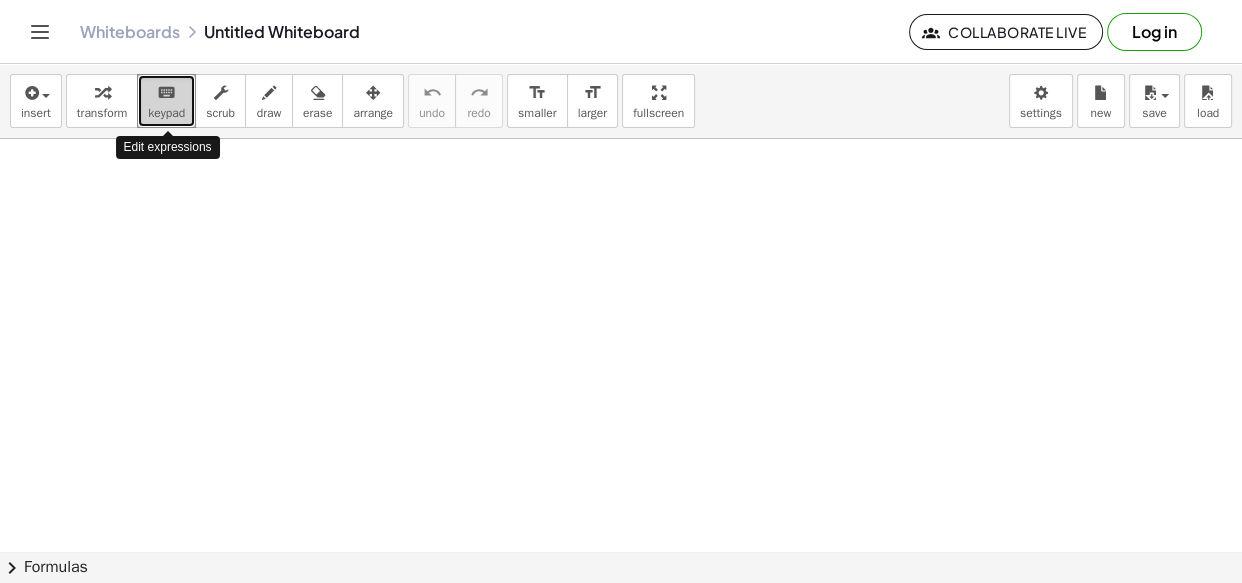 drag, startPoint x: 188, startPoint y: 102, endPoint x: 176, endPoint y: 102, distance: 12 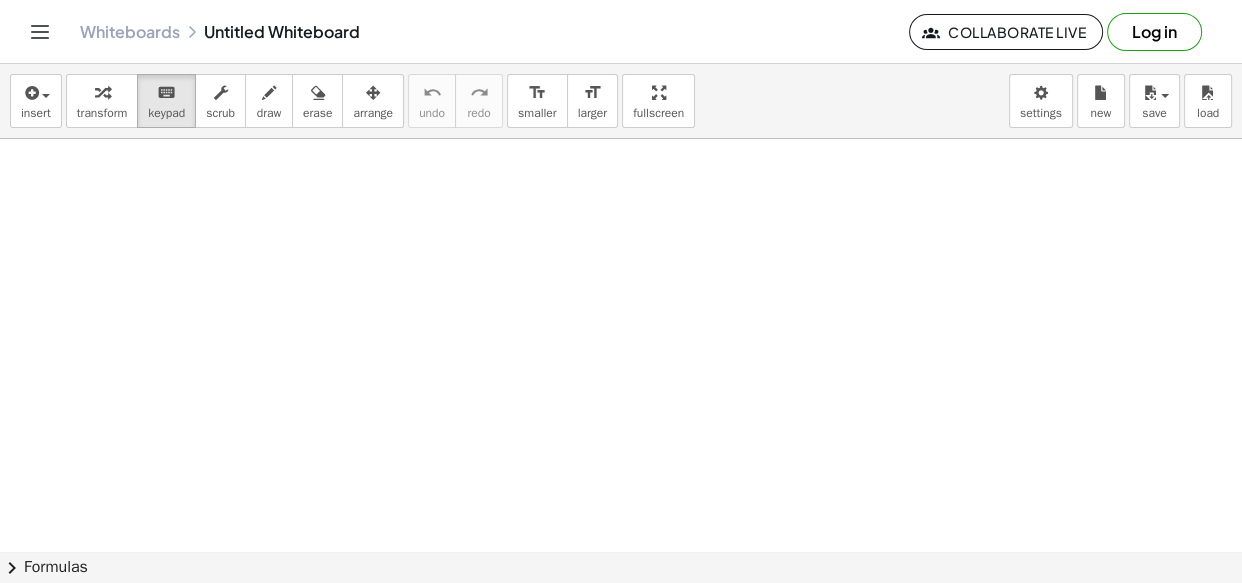 click on "insert select one: Math Expression Function Text Youtube Video Graphing Geometry Geometry 3D transform keyboard keypad scrub draw erase arrange undo undo redo redo format_size smaller format_size larger fullscreen load   save new settings" at bounding box center [621, 101] 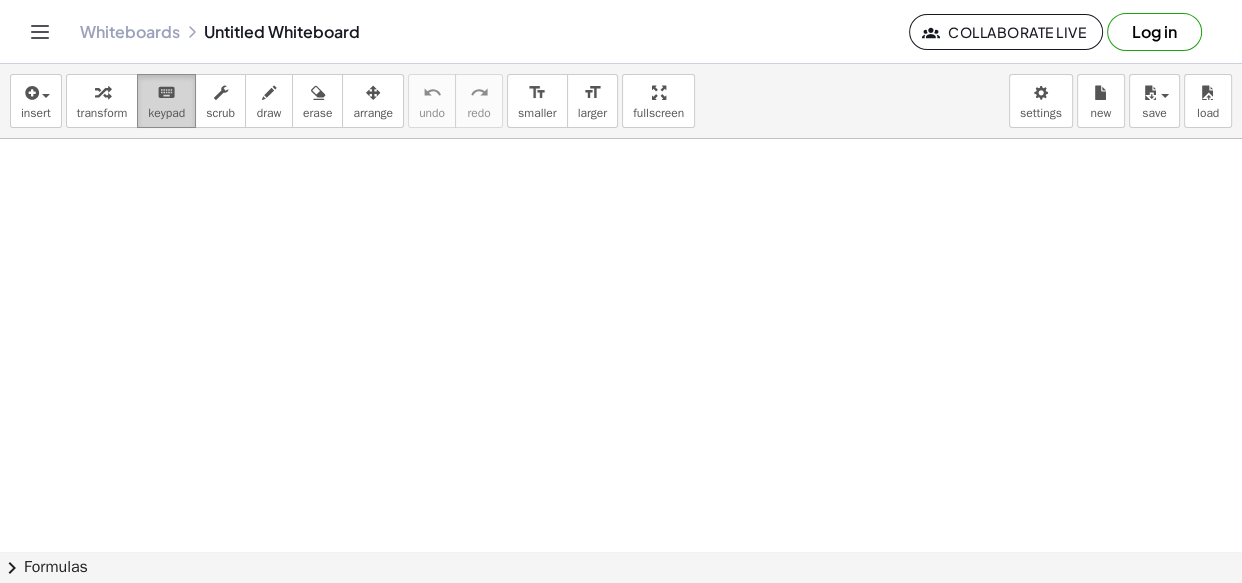 click on "keyboard" at bounding box center [166, 93] 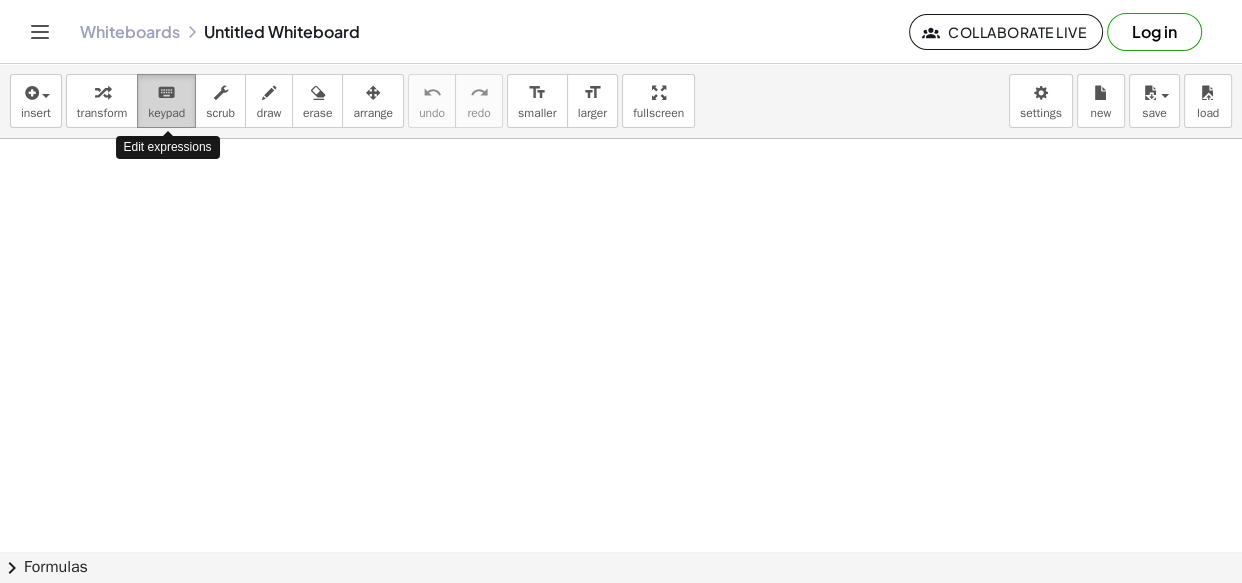 click on "keyboard" at bounding box center (166, 93) 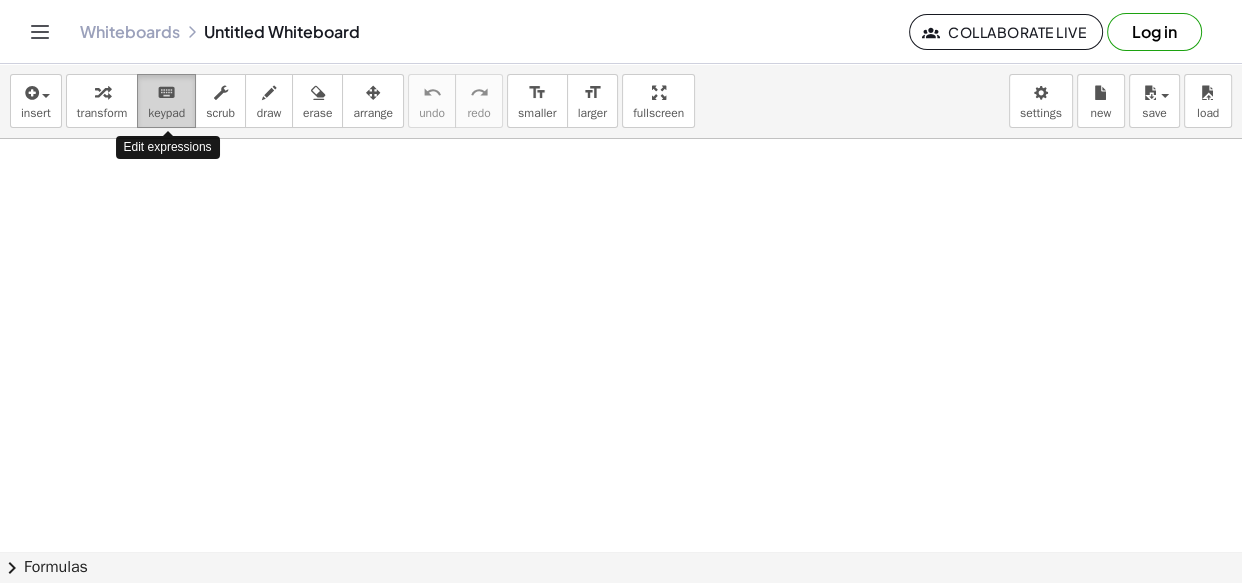 click on "keyboard" at bounding box center [166, 93] 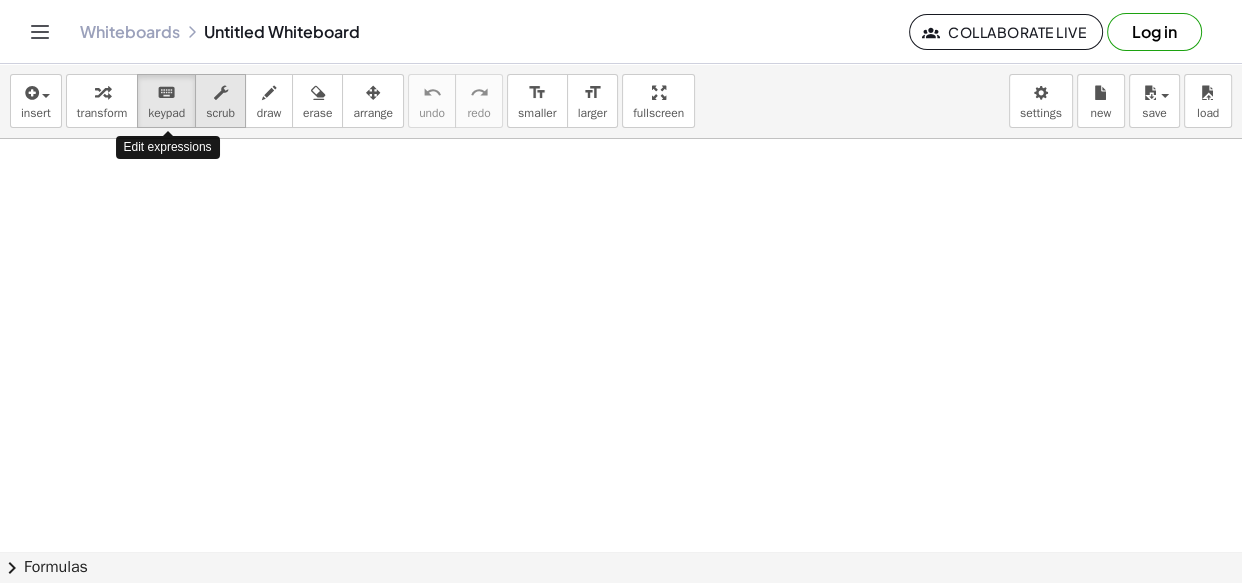 click on "scrub" at bounding box center [220, 101] 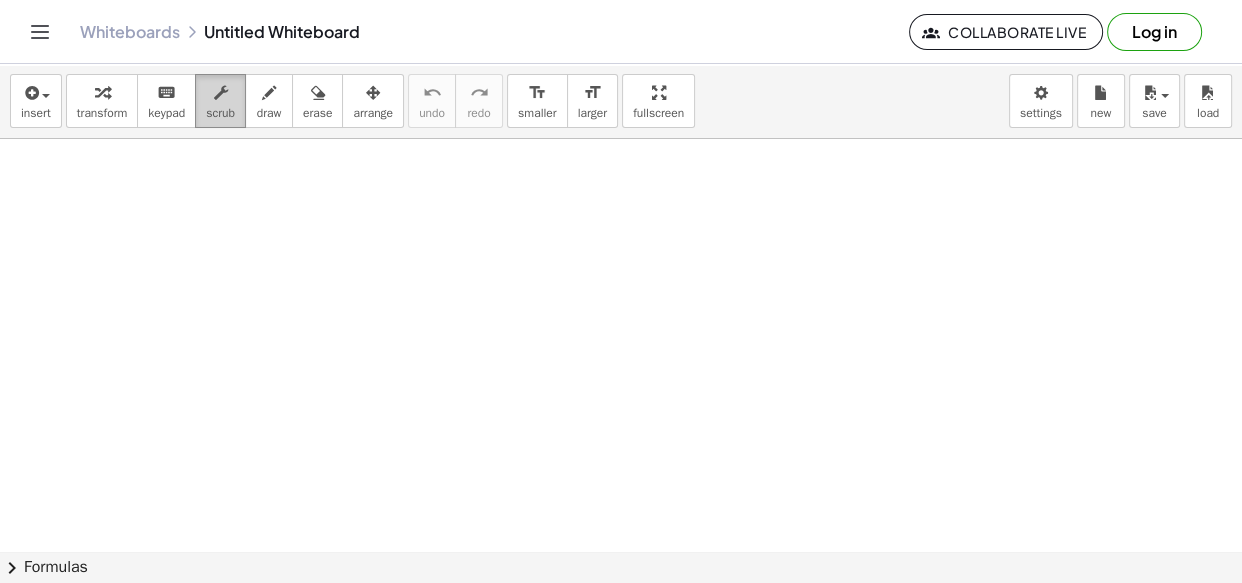 click on "scrub" at bounding box center (220, 101) 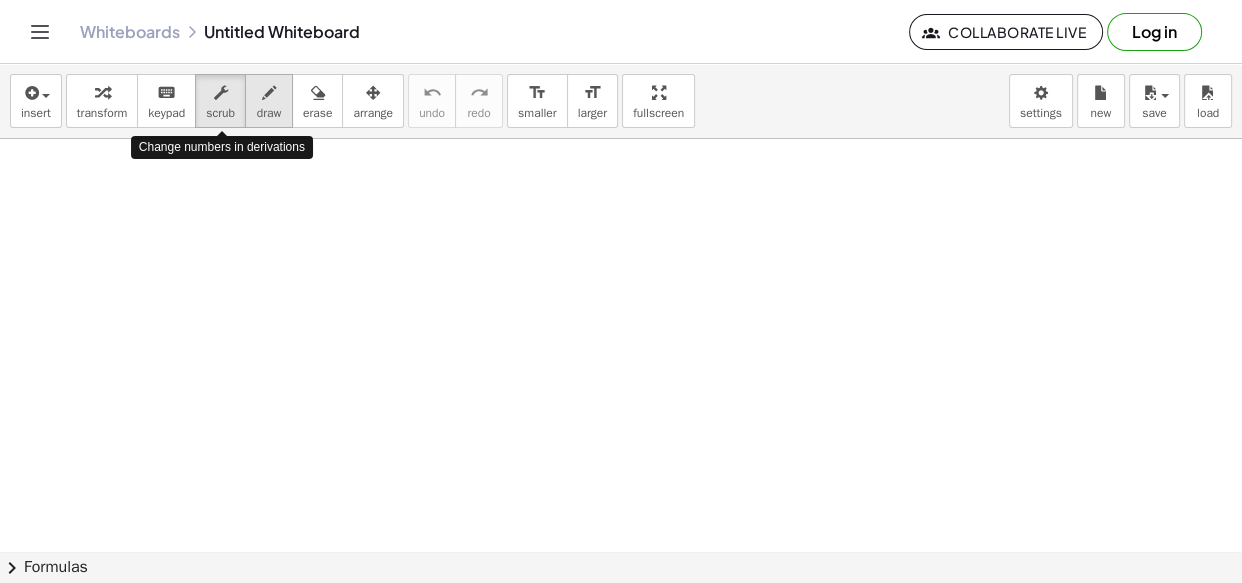 click on "draw" at bounding box center (269, 101) 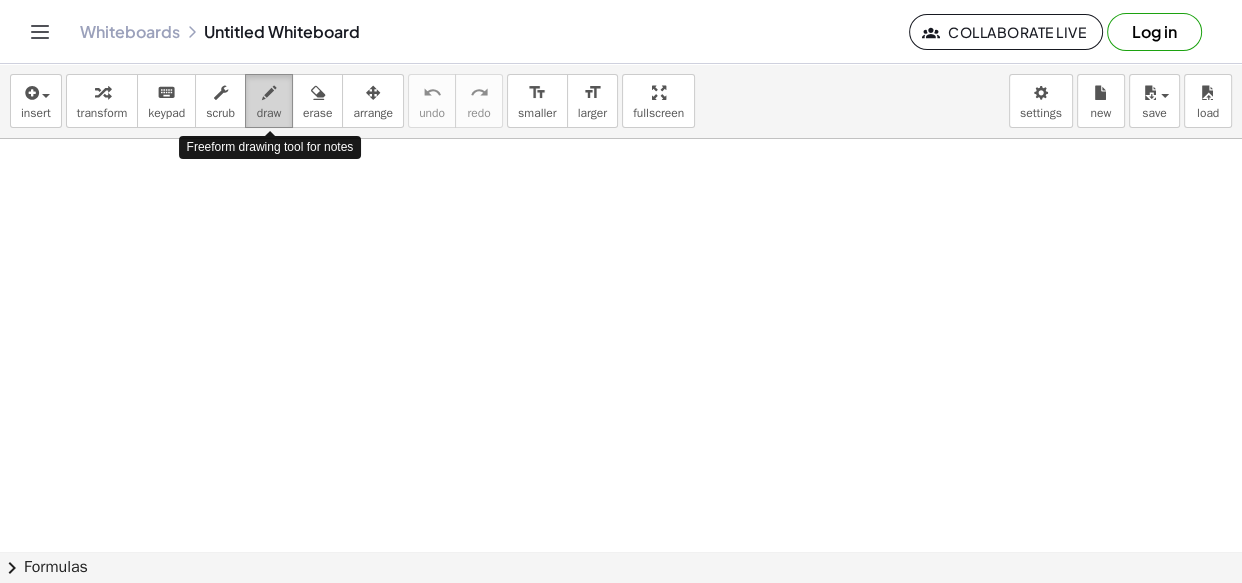 click at bounding box center [269, 92] 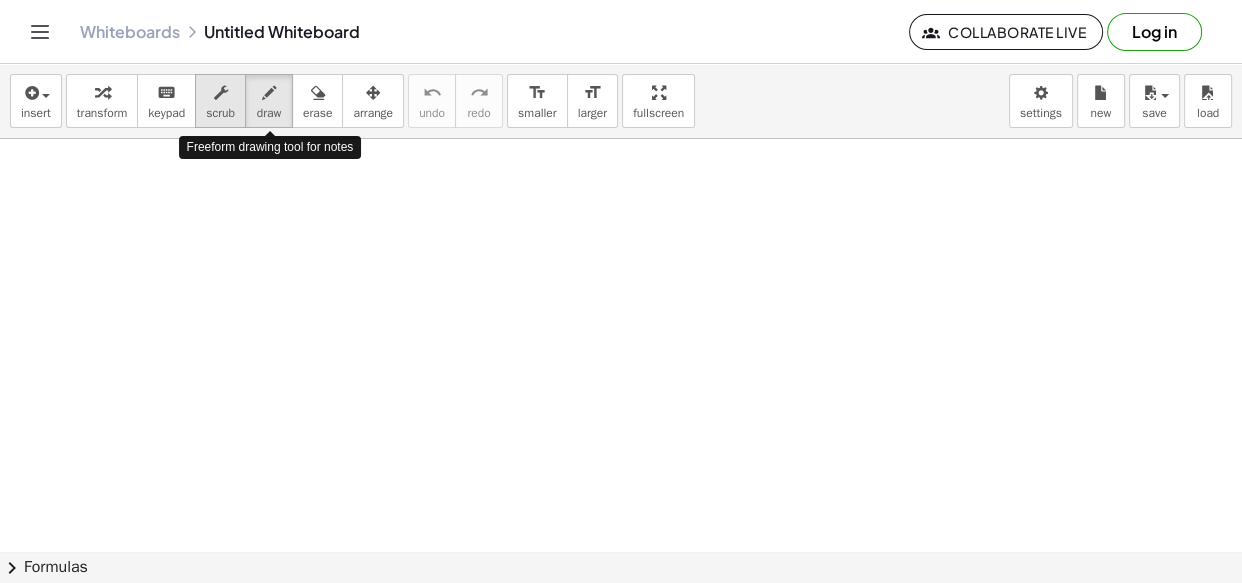 drag, startPoint x: 274, startPoint y: 101, endPoint x: 231, endPoint y: 104, distance: 43.104523 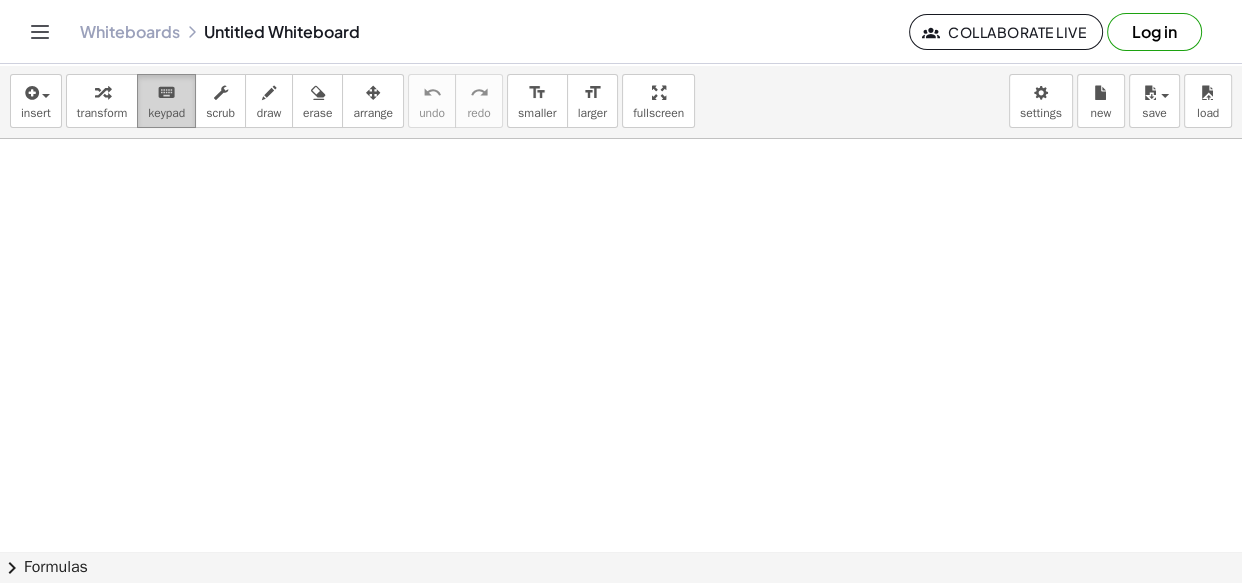 click on "keyboard" at bounding box center [166, 92] 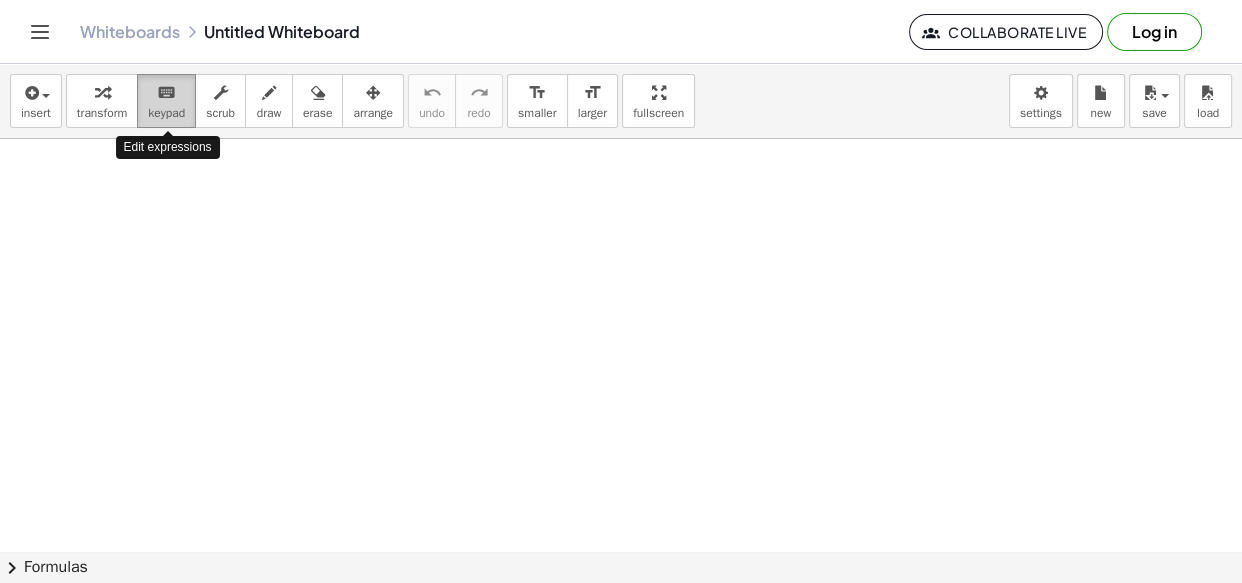 click on "keyboard" at bounding box center [166, 92] 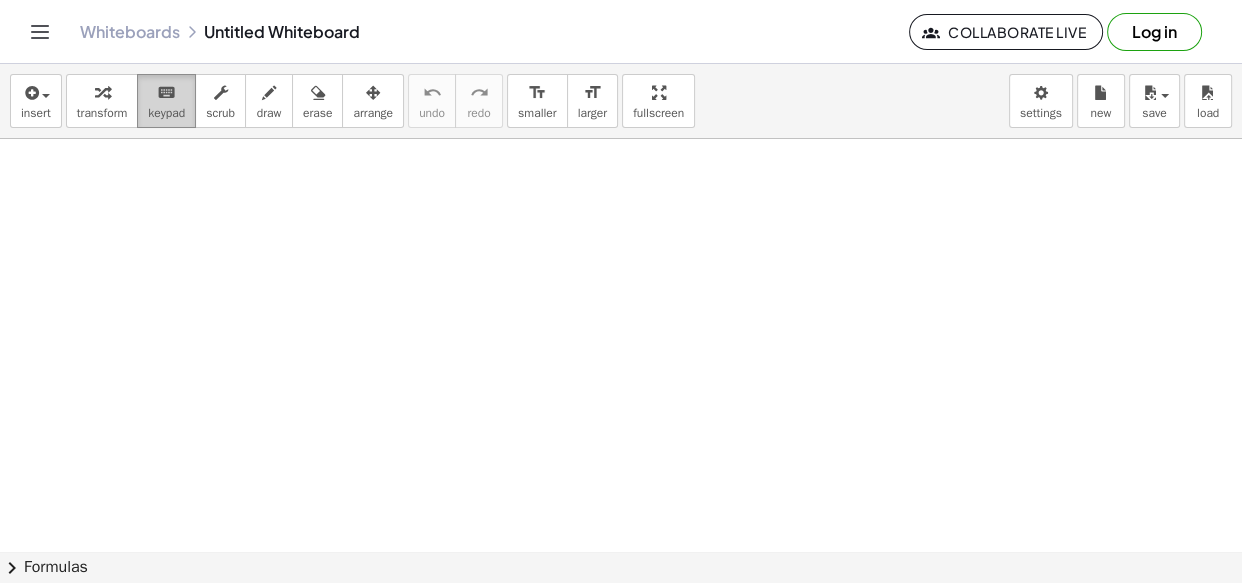 click on "keypad" at bounding box center [166, 113] 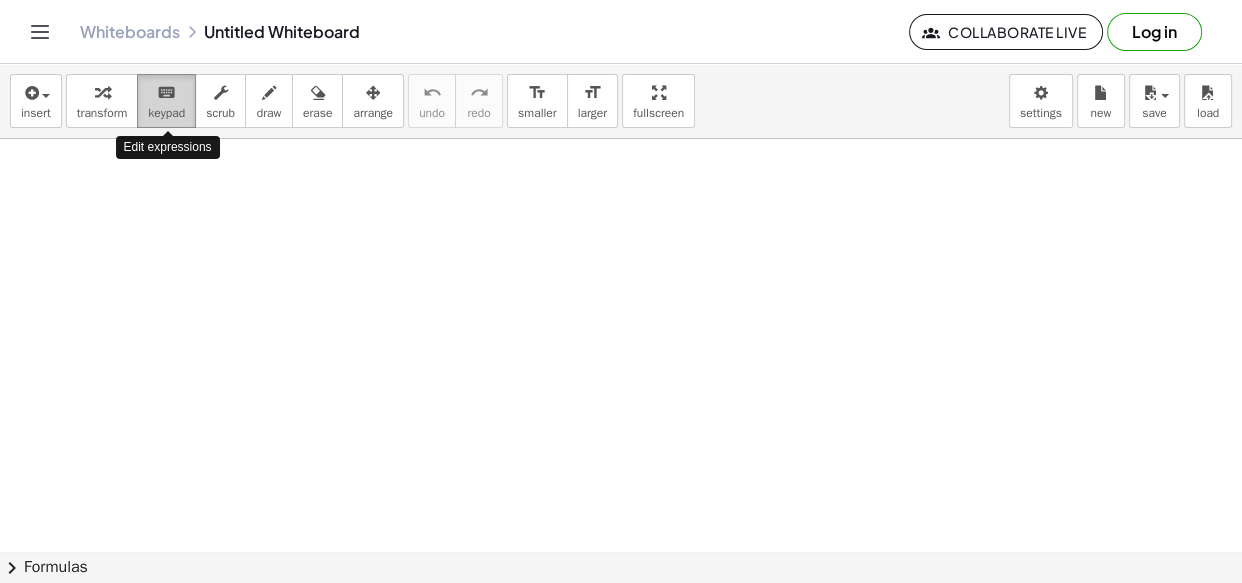 click on "keypad" at bounding box center [166, 113] 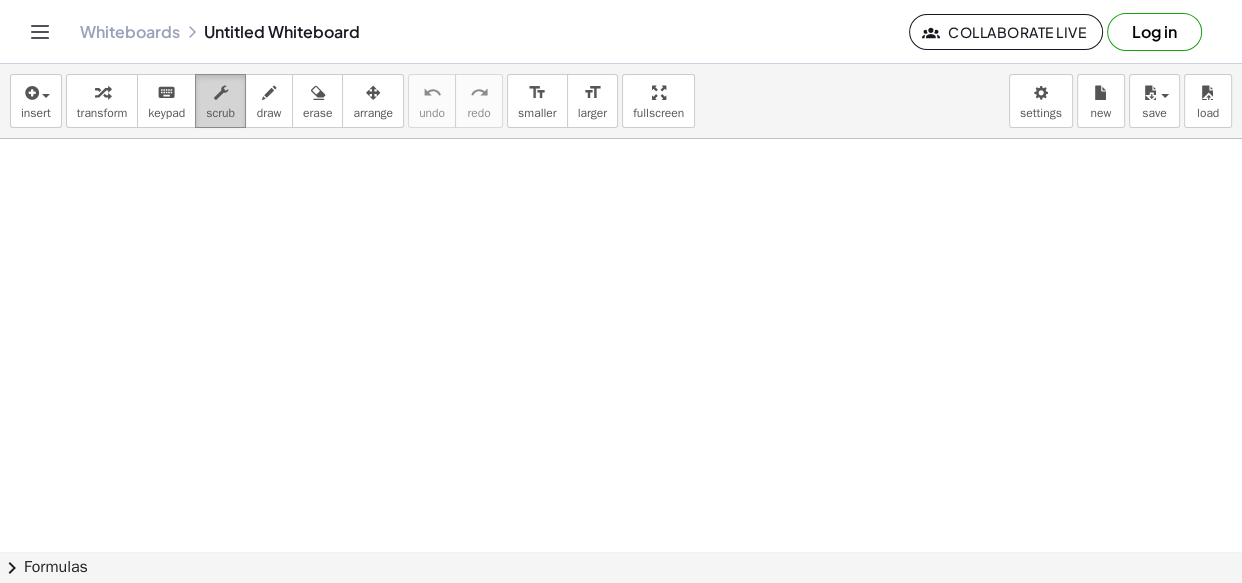 click on "scrub" at bounding box center [220, 113] 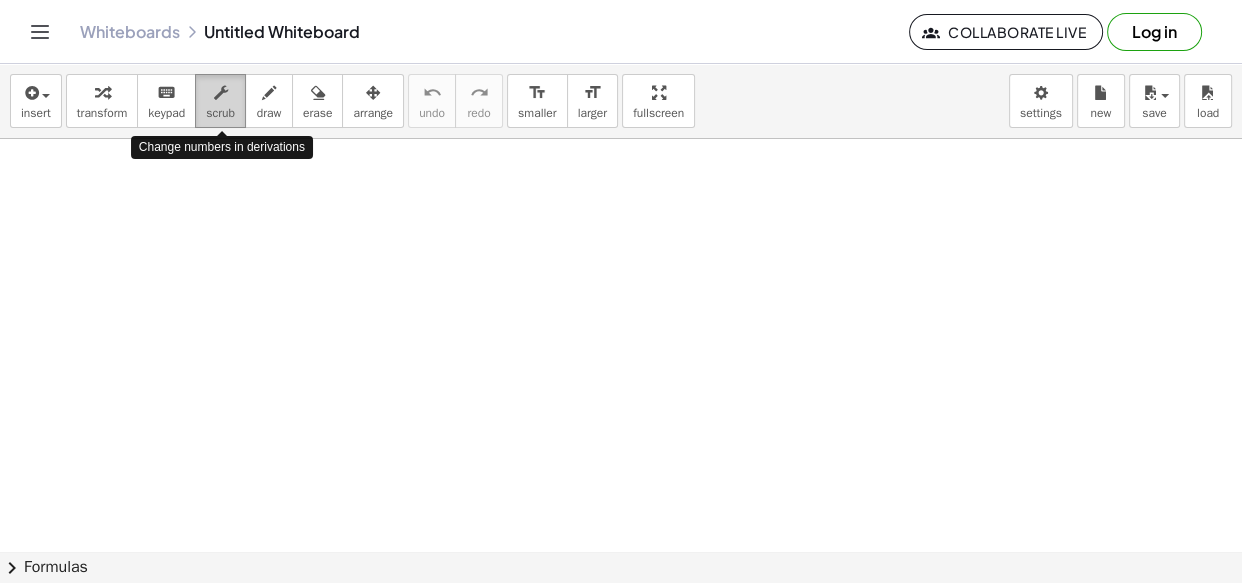 click on "scrub" at bounding box center (220, 113) 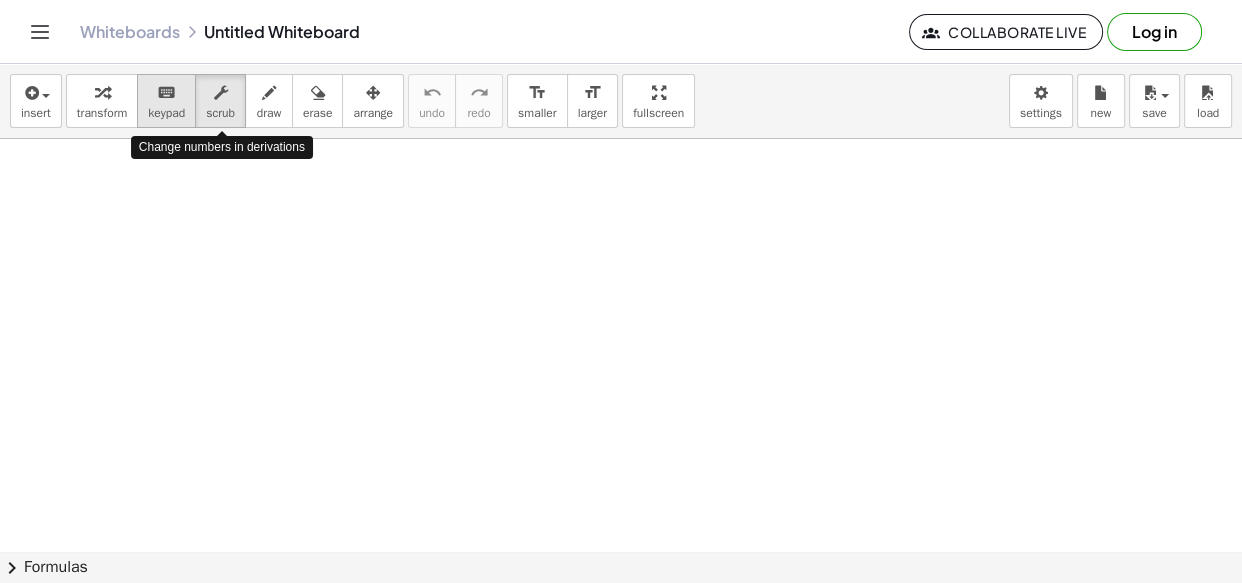 click on "keypad" at bounding box center [166, 113] 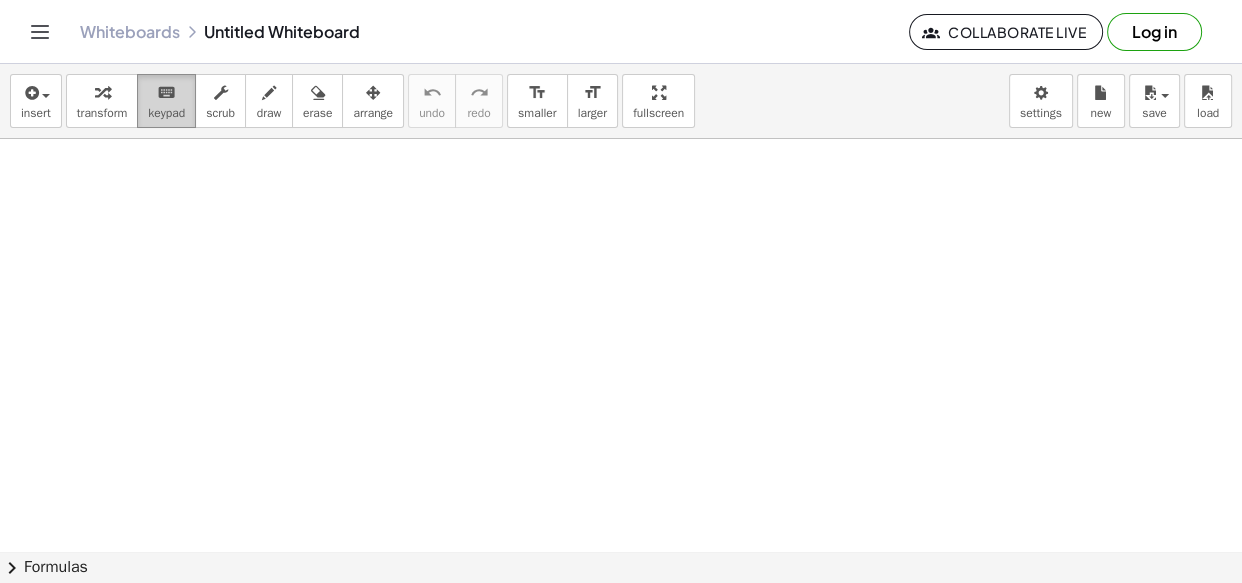 click on "keypad" at bounding box center (166, 113) 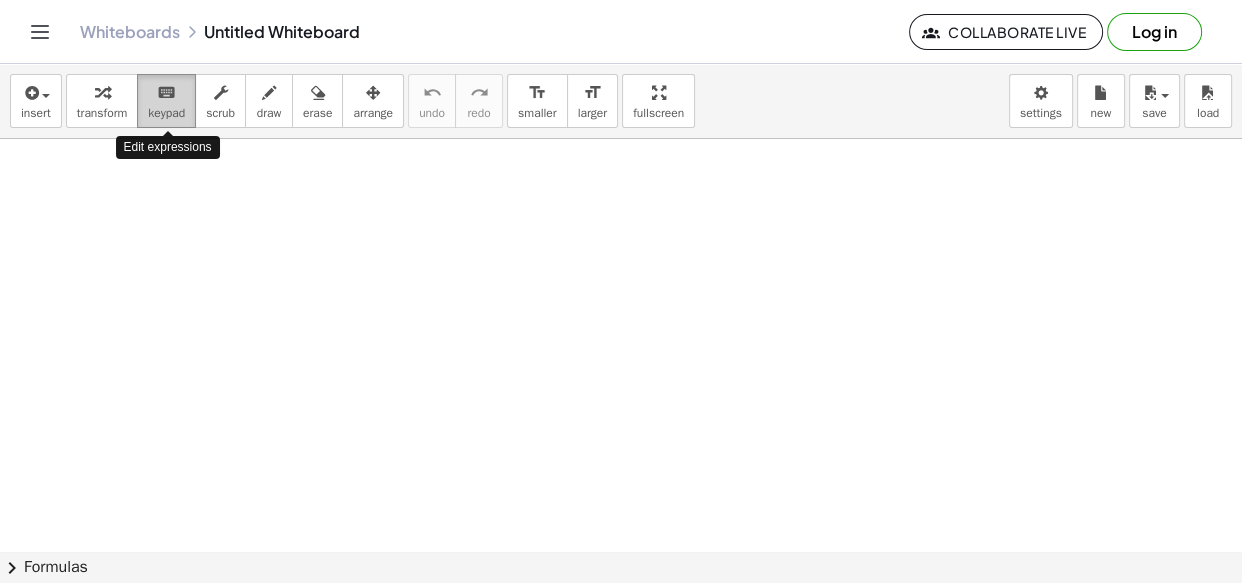 click on "keypad" at bounding box center [166, 113] 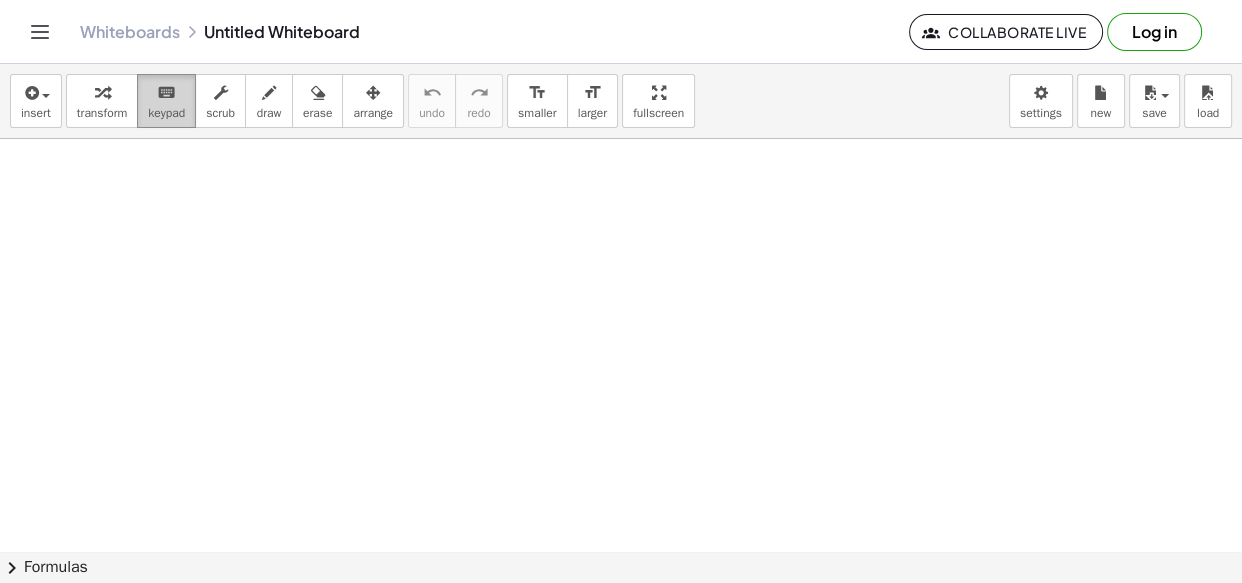 click on "keyboard" at bounding box center (166, 92) 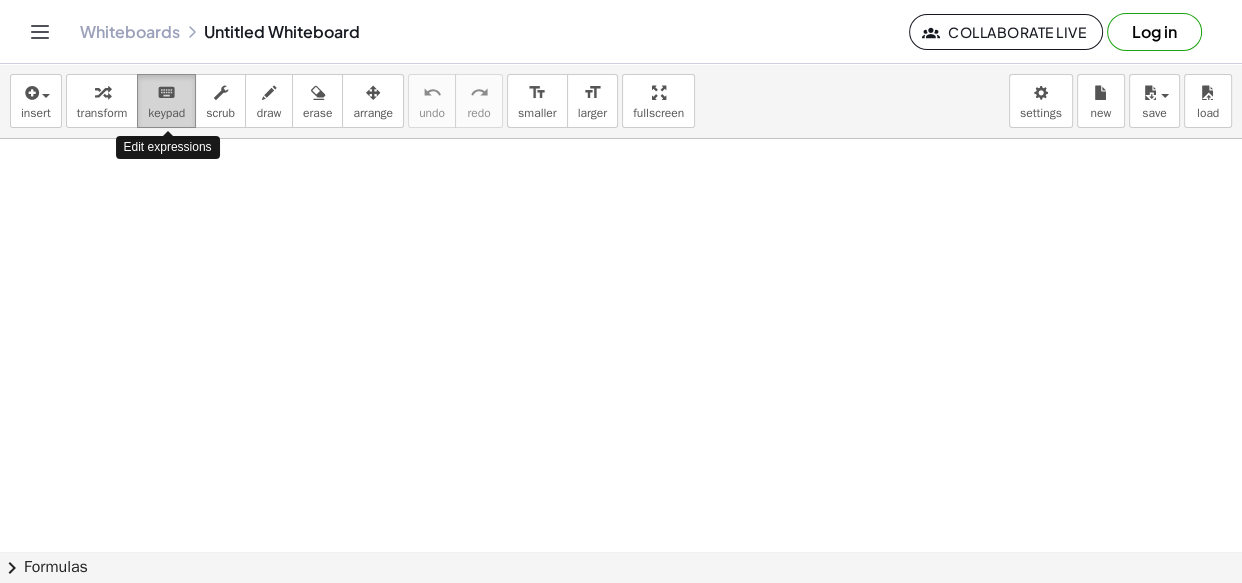 click on "keyboard" at bounding box center (166, 92) 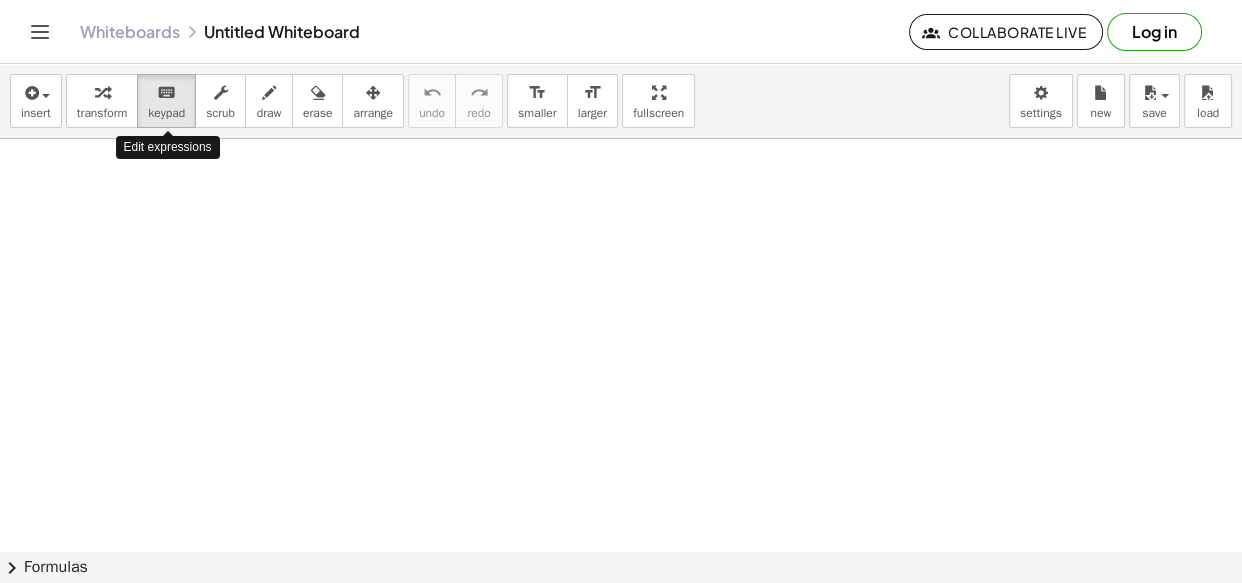 click on "Graspable Math Activities Get Started Activity Bank Assigned Work Classes Whiteboards Reference v1.26.2 | Privacy policy © 2025 | Graspable, Inc. Whiteboards Untitled Whiteboard Collaborate Live Log in   insert select one: Math Expression Function Text Youtube Video Graphing Geometry Geometry 3D transform keyboard keypad scrub draw erase arrange undo undo redo redo format_size smaller format_size larger fullscreen load   save new settings Edit expressions × chevron_right Formulas
Drag one side of a formula onto a highlighted expression on the canvas to apply it. Quadratic Formula
+ · a · x 2 + · b · x + c = 0
⇔
x = · ( − b ± 2 √ ( + b 2 − · 4 · a · c ) ) · 2 · a
+ x 2 + · p · x + q = 0
⇔
x = ·" at bounding box center (621, 291) 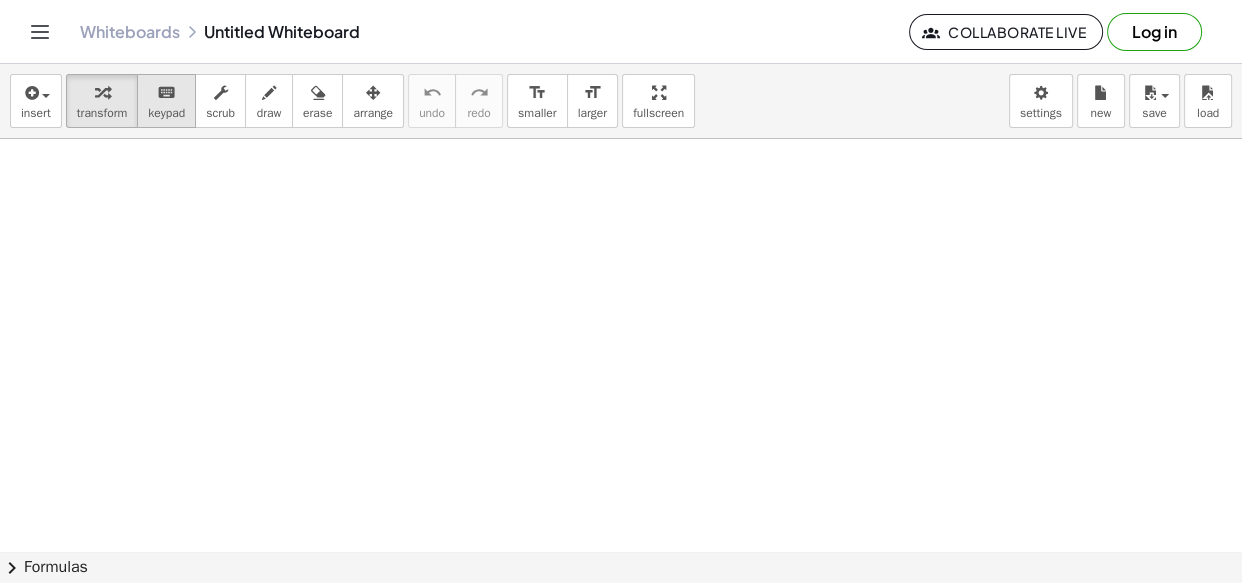 click on "keyboard" at bounding box center (166, 92) 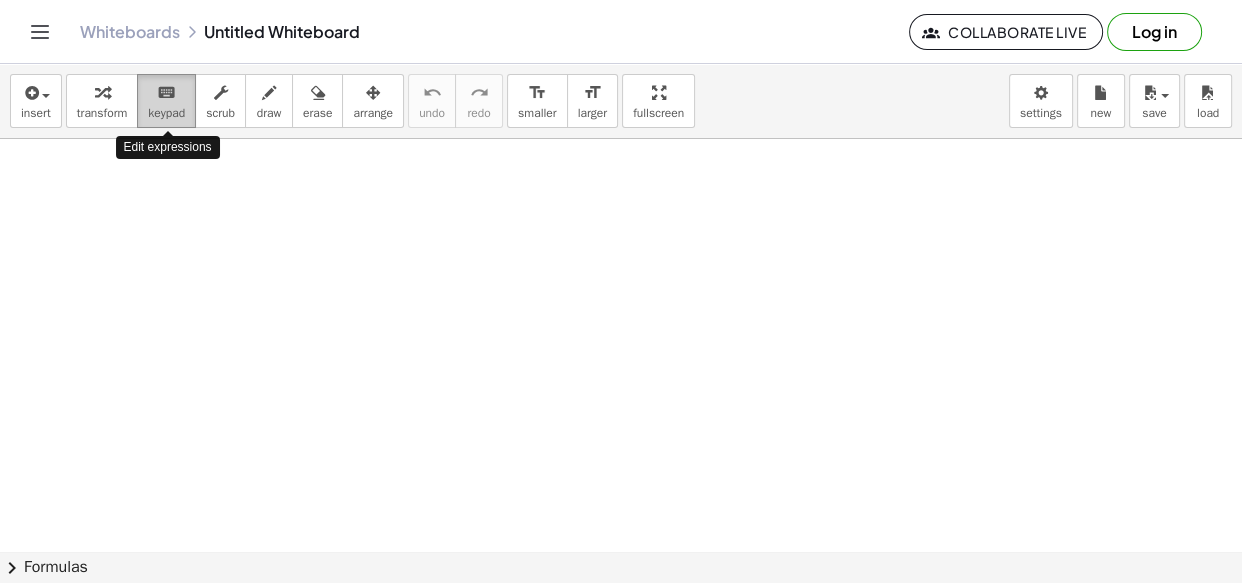 click on "keyboard" at bounding box center (166, 92) 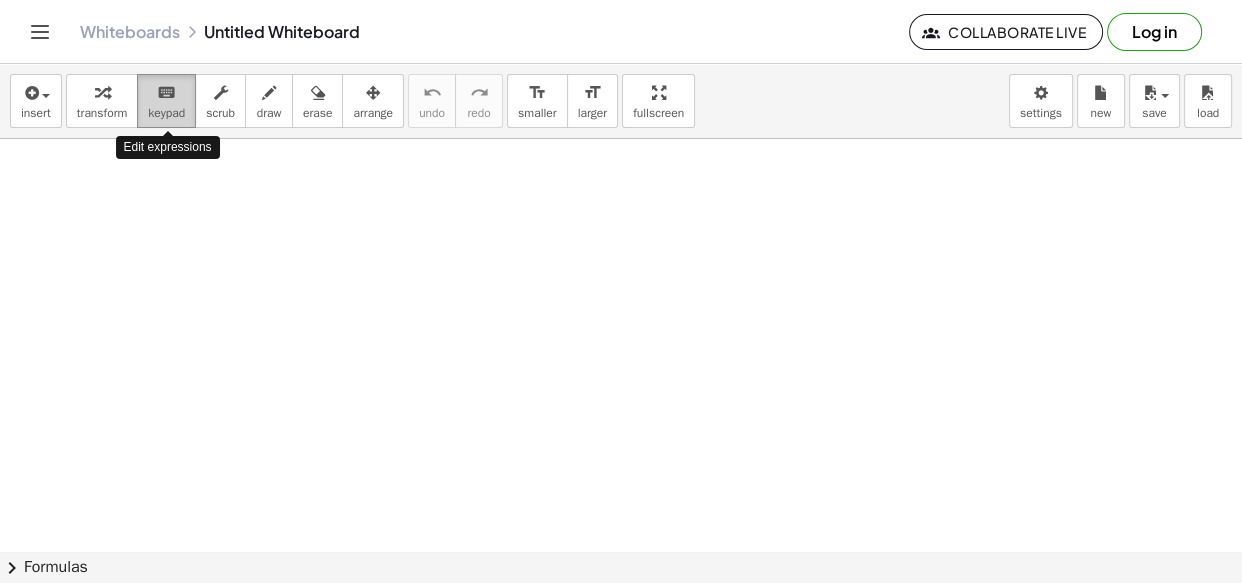 click on "keyboard" at bounding box center [166, 93] 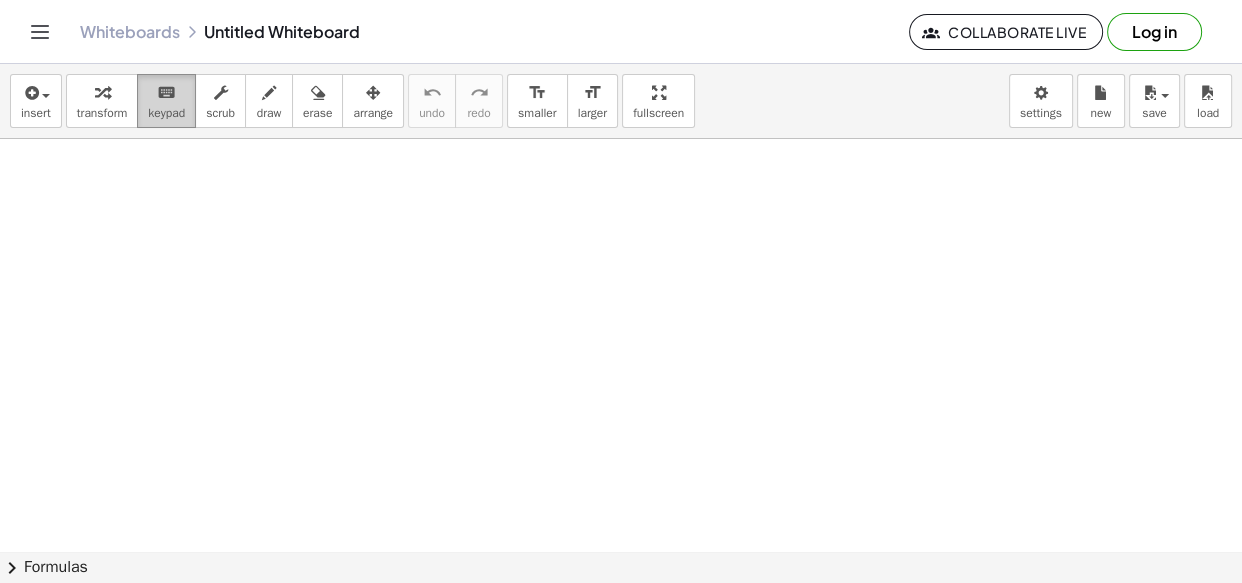 click on "keyboard keypad" at bounding box center (166, 101) 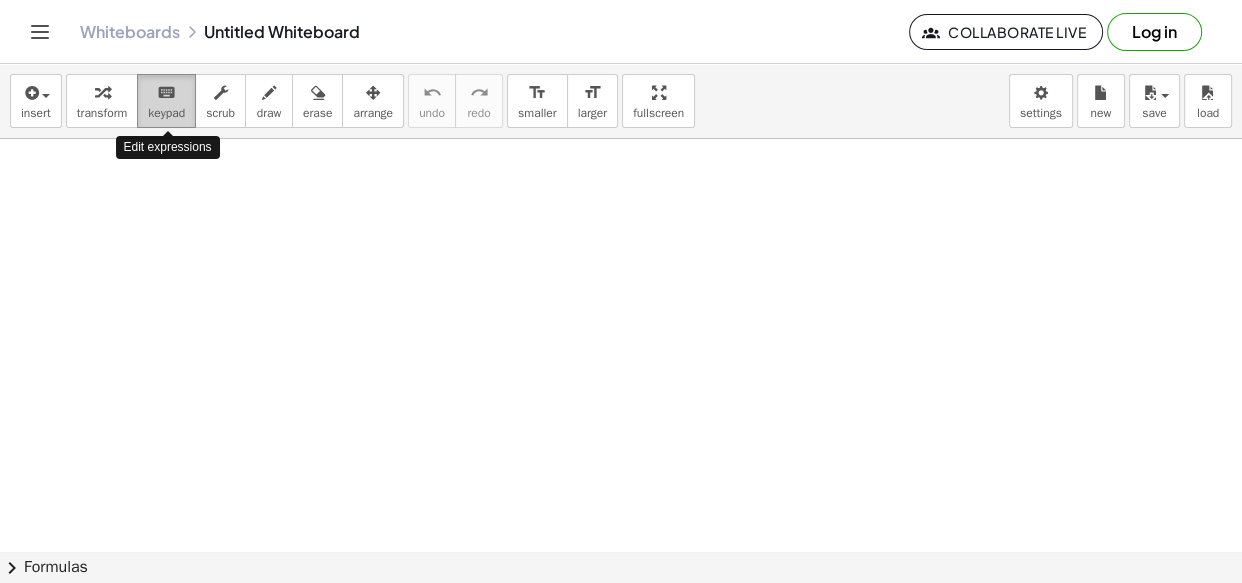 click on "keyboard" at bounding box center [166, 93] 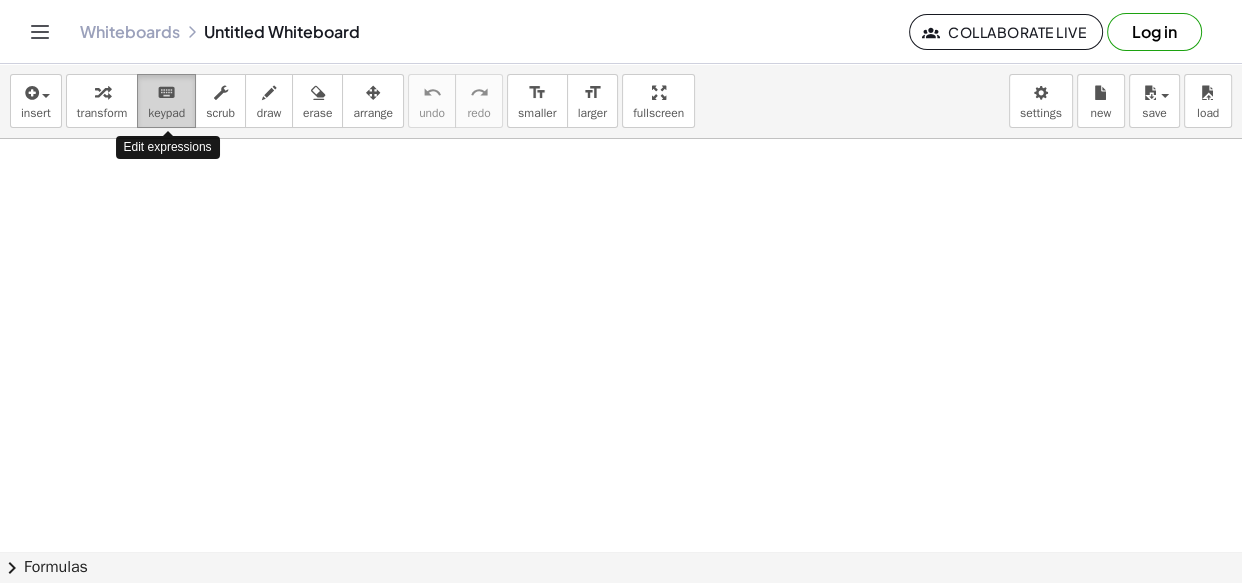 click on "keyboard" at bounding box center [166, 93] 